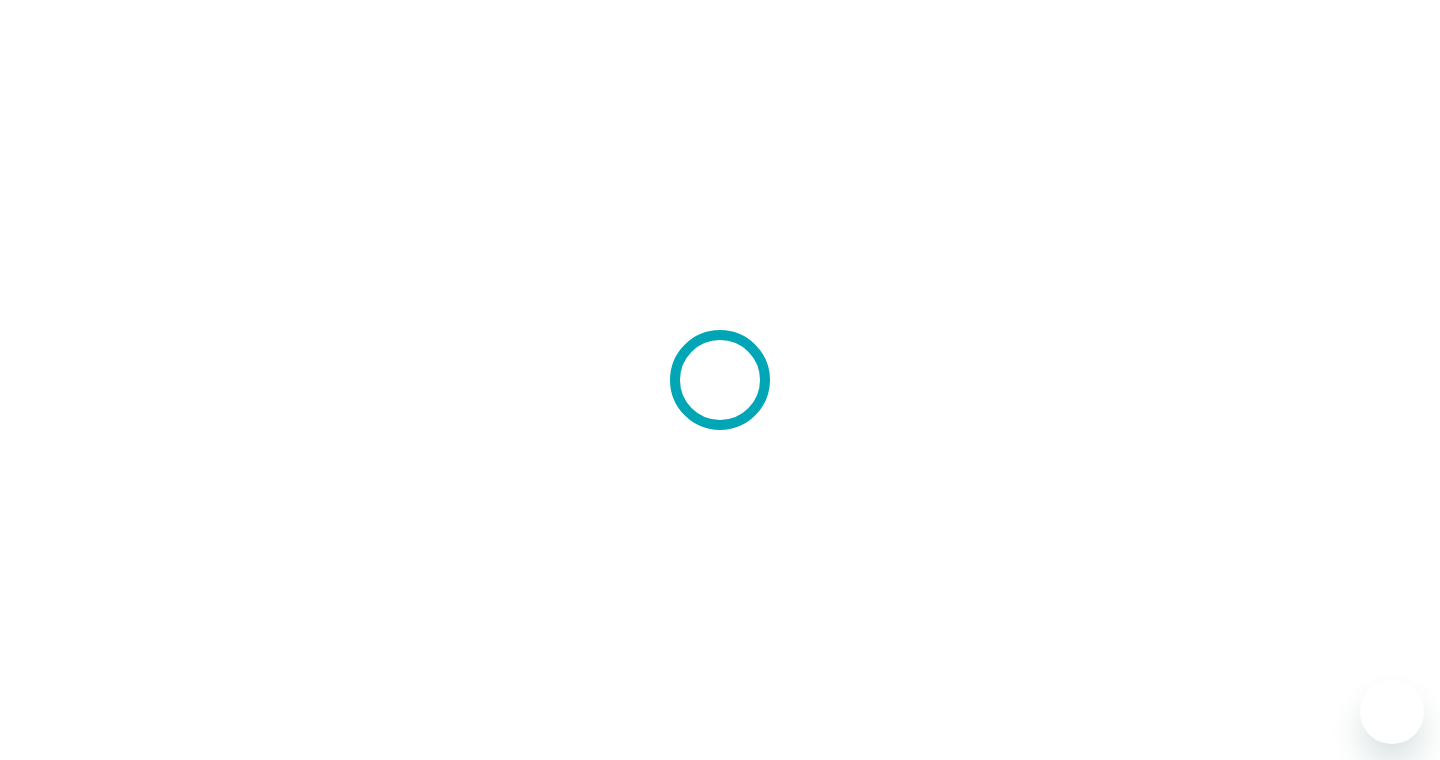 scroll, scrollTop: 0, scrollLeft: 0, axis: both 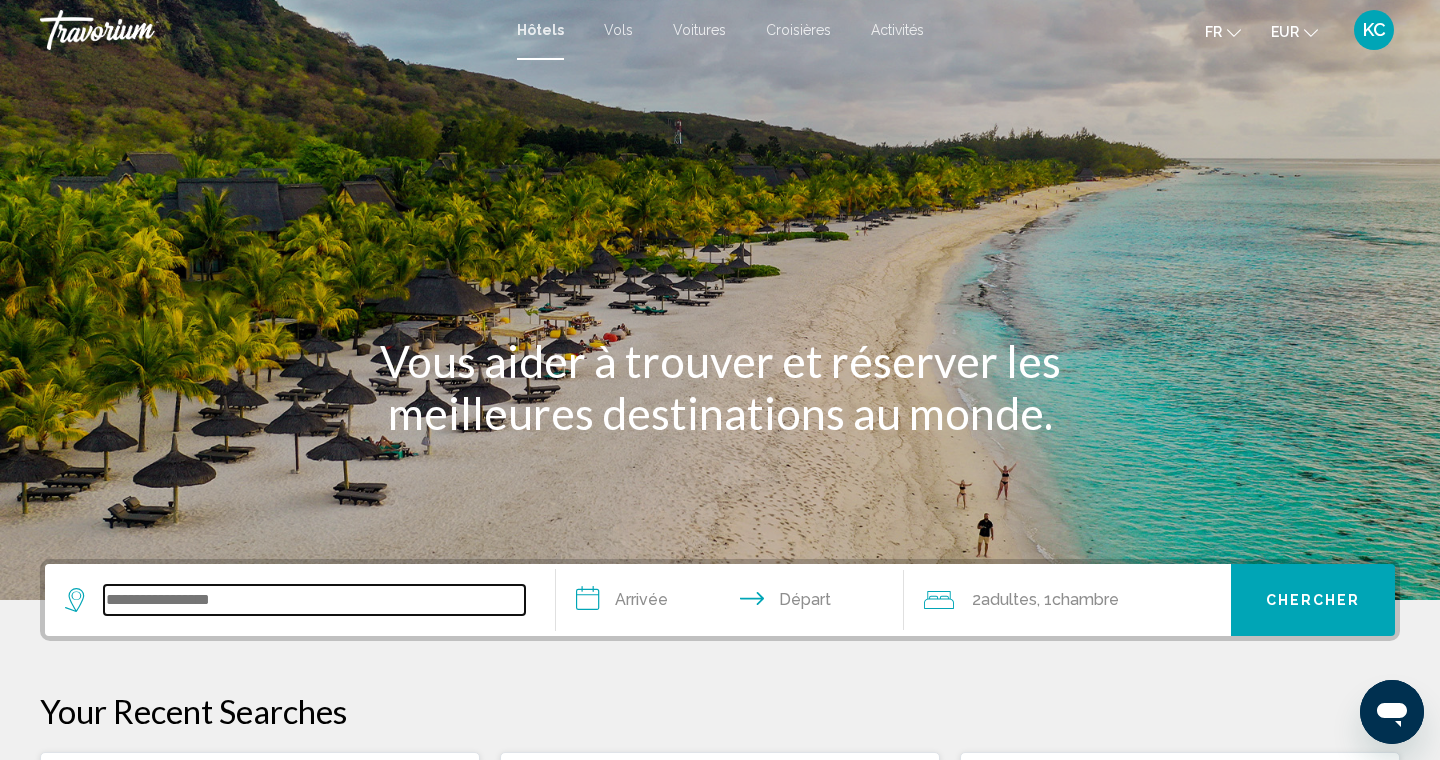 click at bounding box center (314, 600) 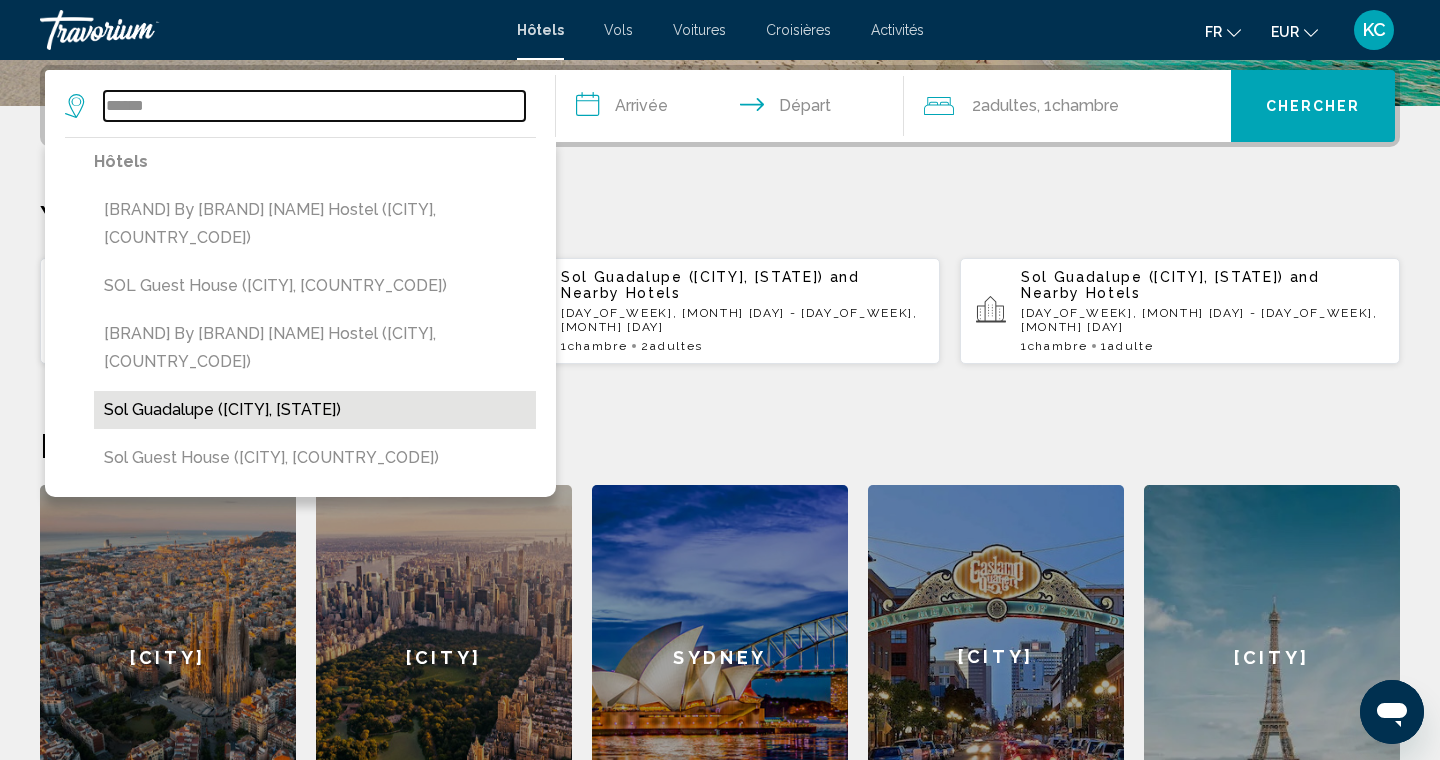 type on "******" 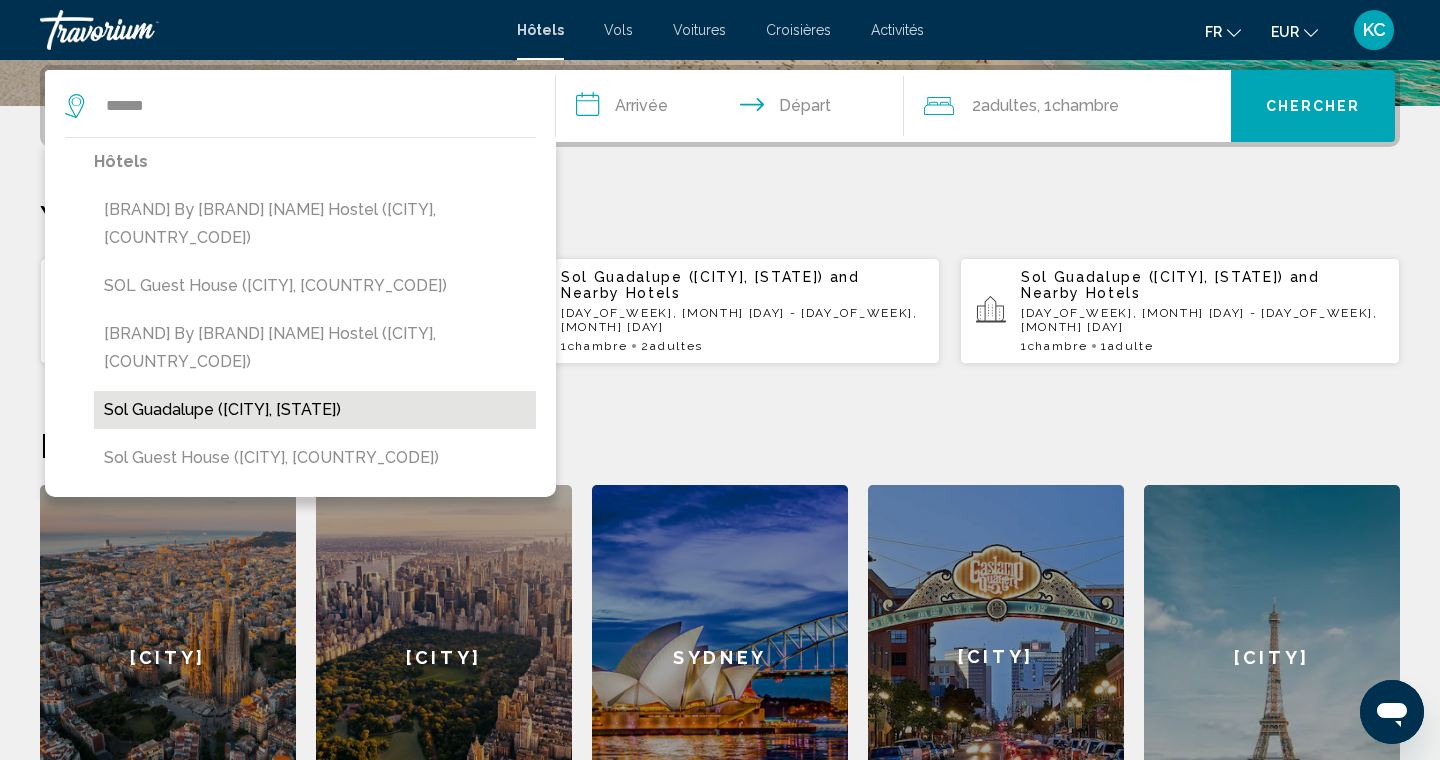click on "[PROPERTY_NAME] ([CITY], [COUNTRY])" at bounding box center (315, 410) 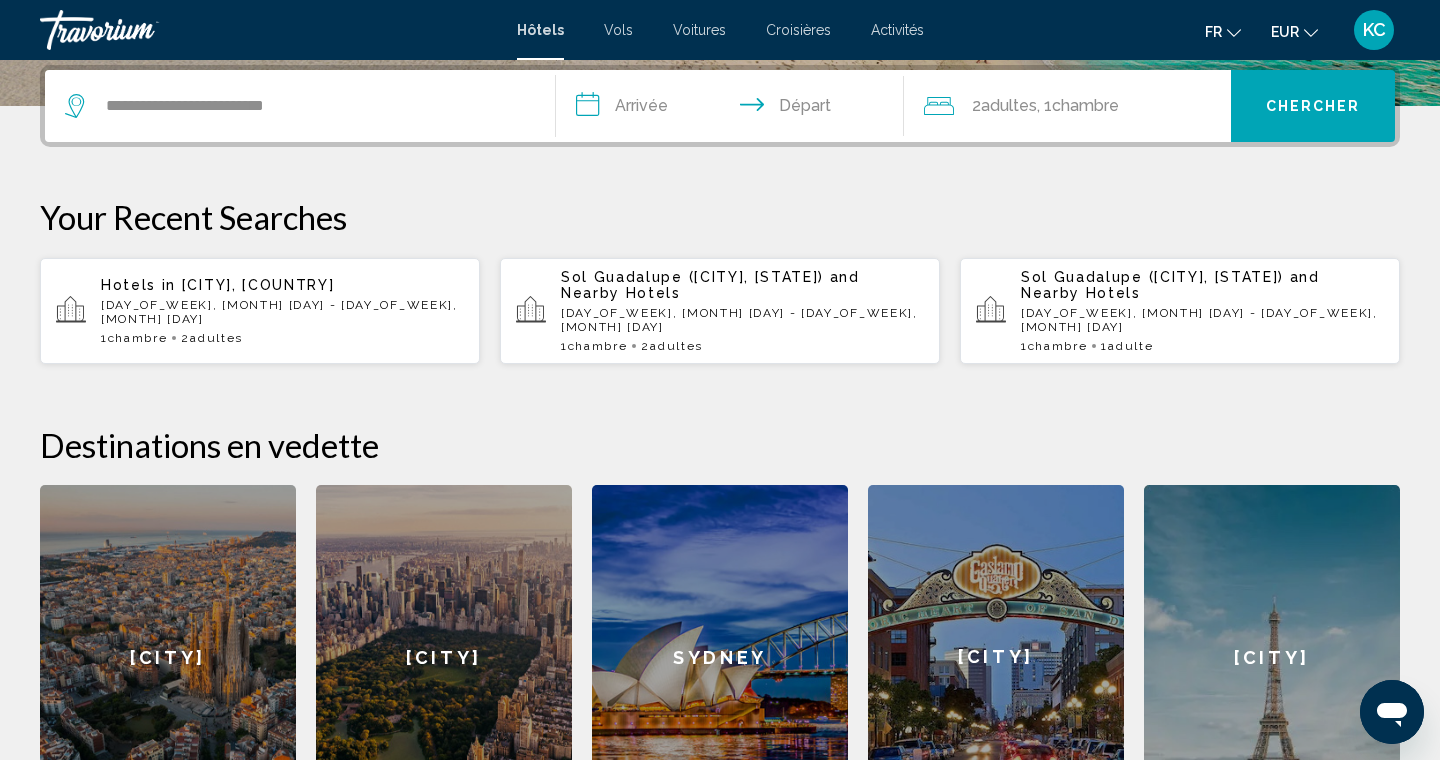 click on "**********" at bounding box center [734, 109] 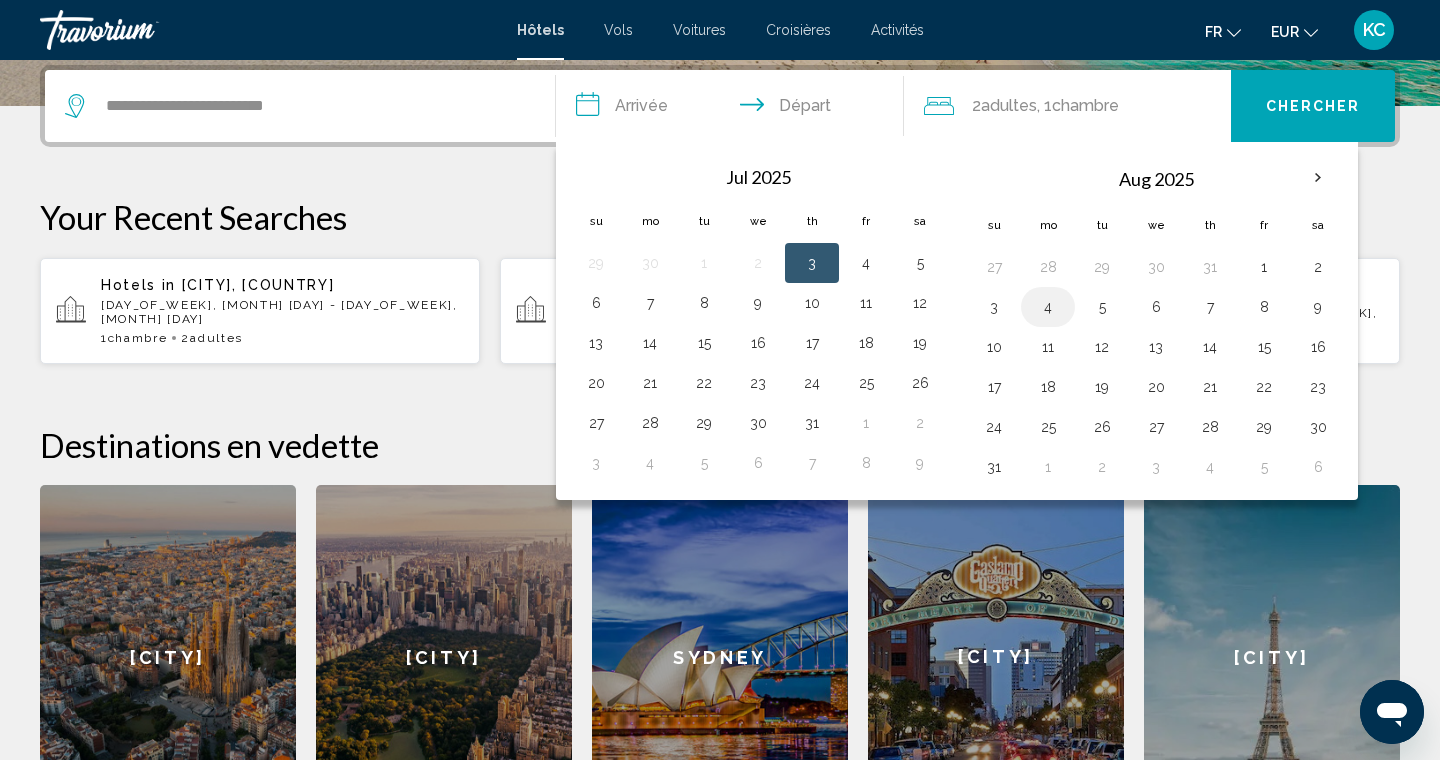 click on "4" at bounding box center (1048, 307) 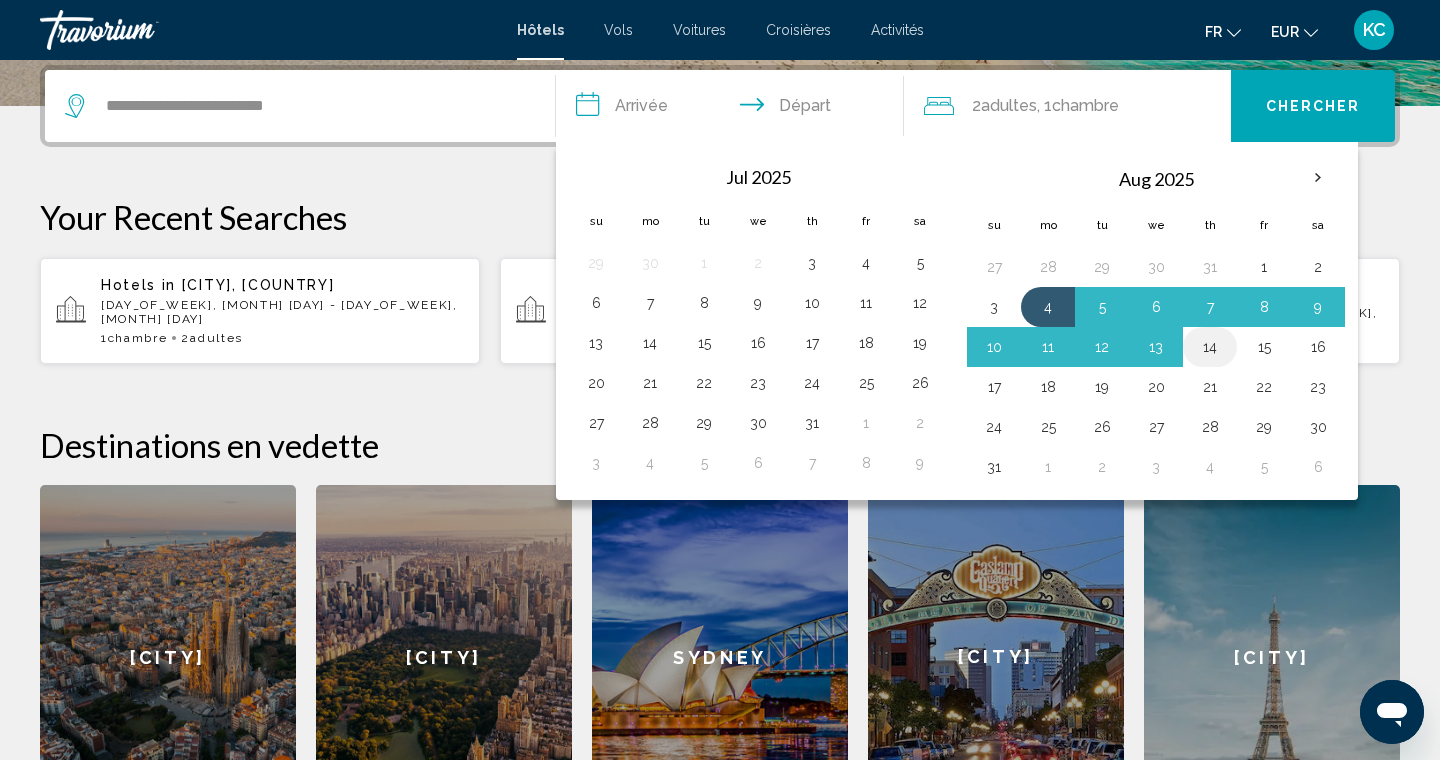 click on "14" at bounding box center [1210, 347] 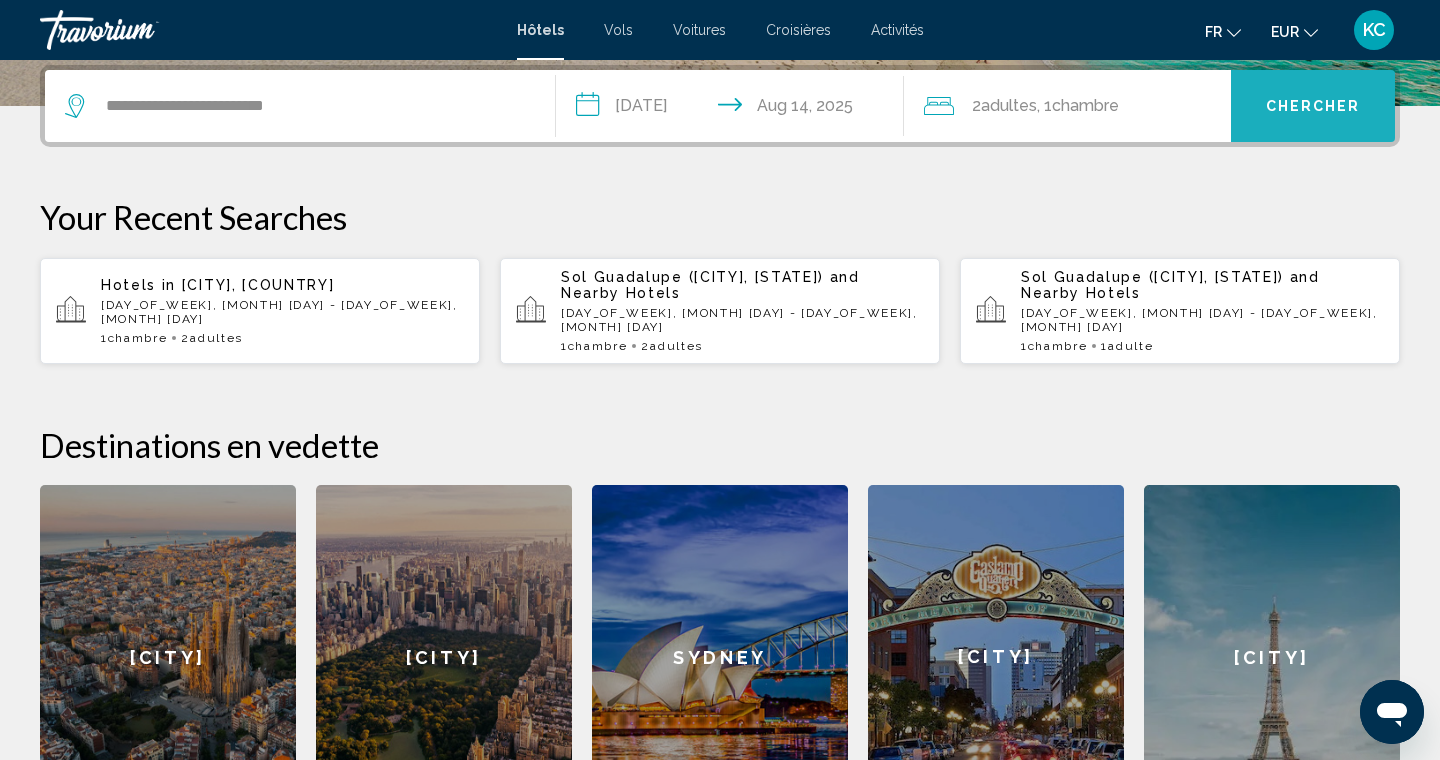 click on "Chercher" at bounding box center [1313, 107] 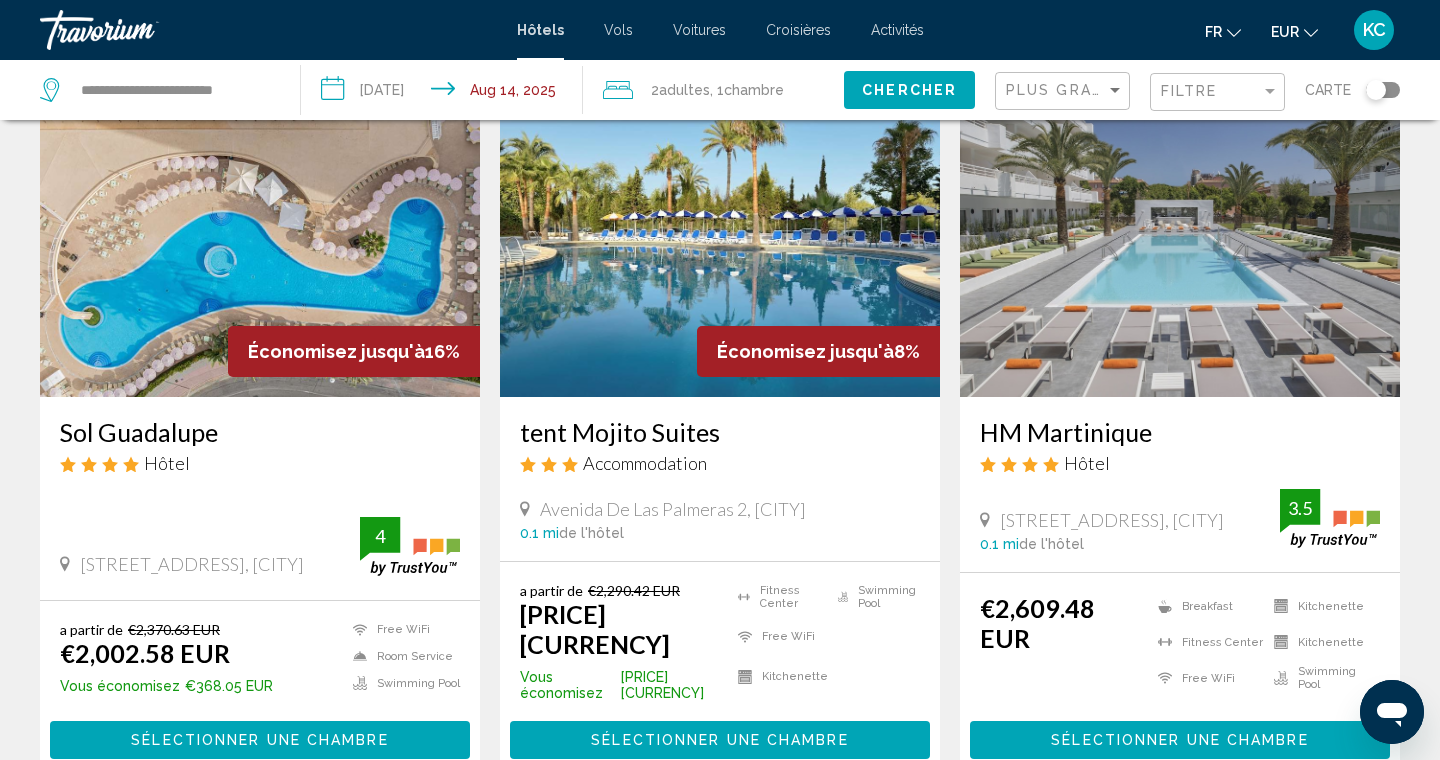 scroll, scrollTop: 107, scrollLeft: 0, axis: vertical 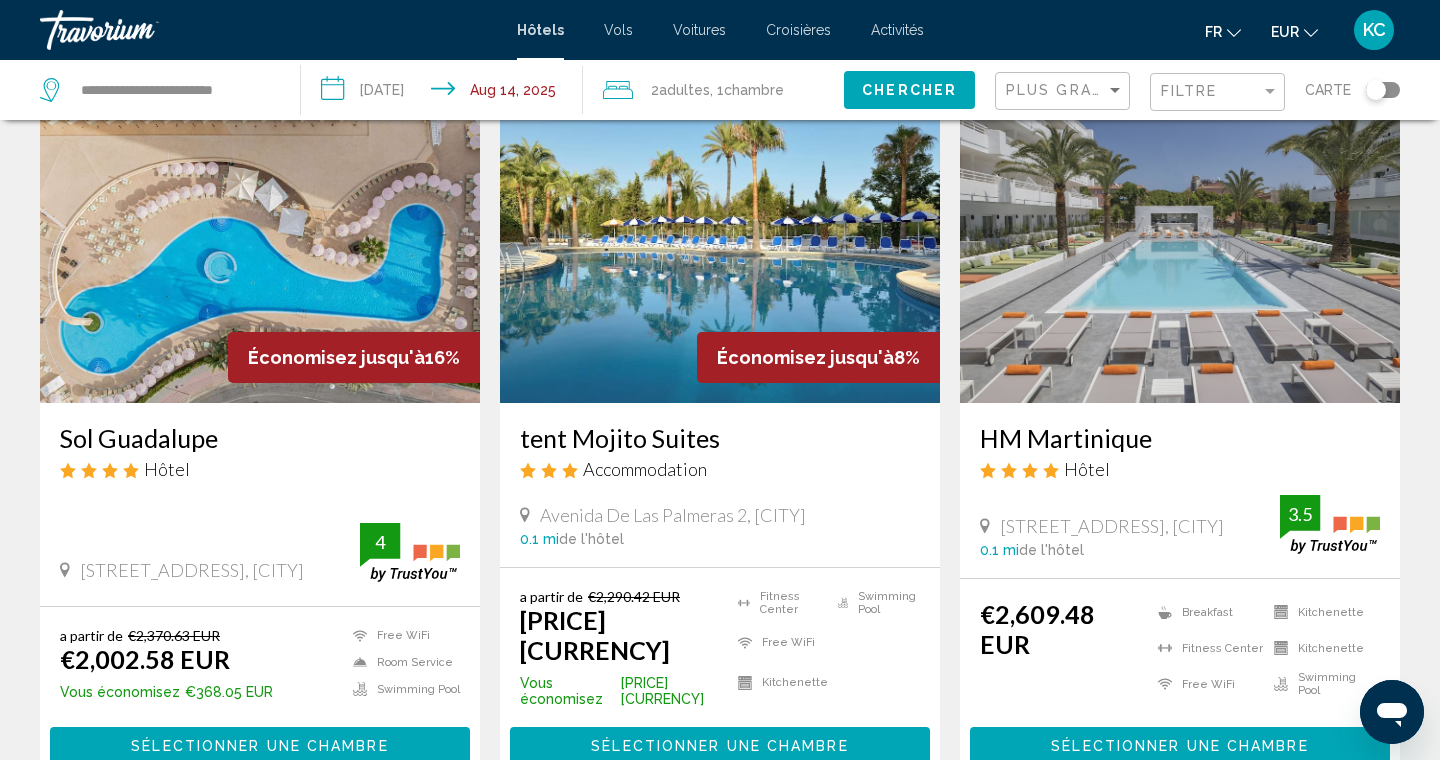 click on "Sélectionner une chambre" at bounding box center (259, 747) 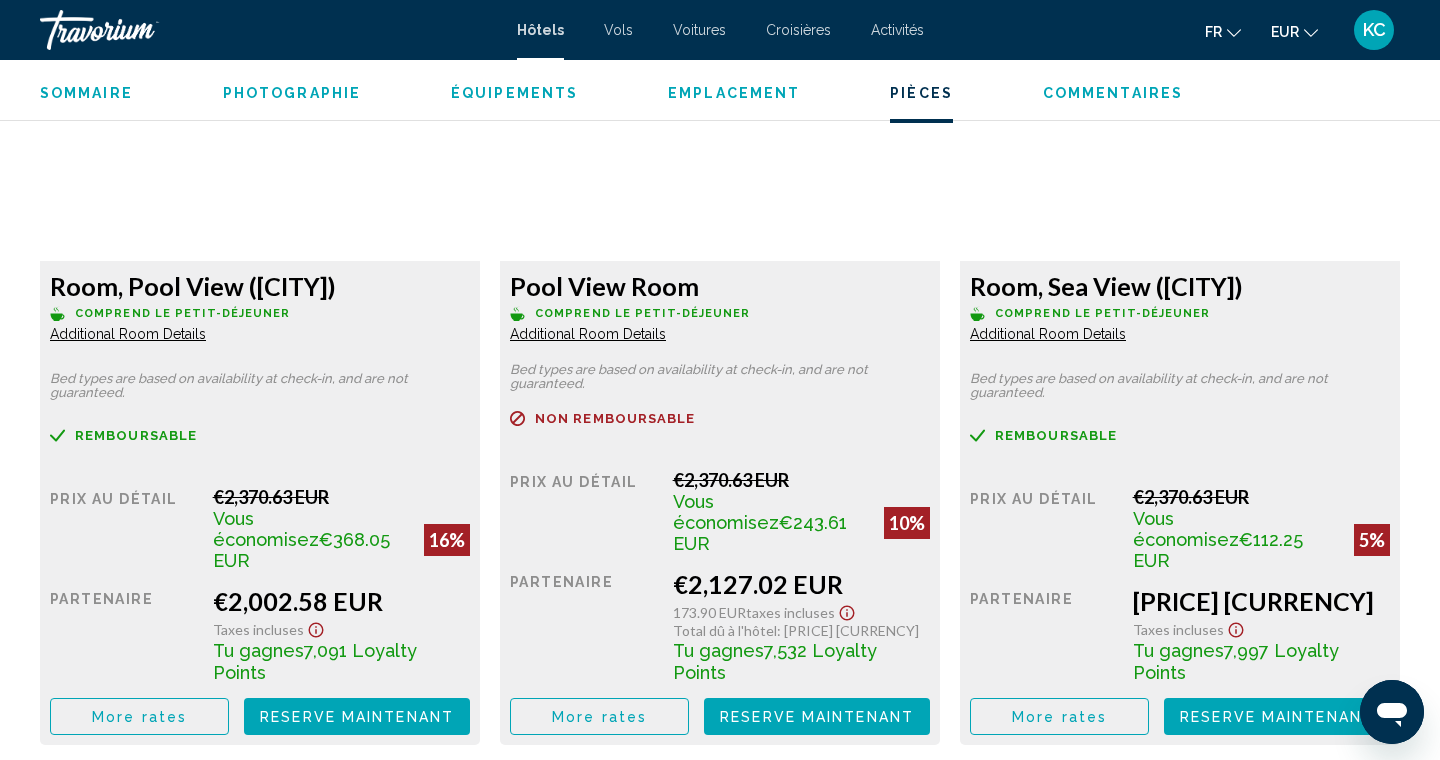 scroll, scrollTop: 2824, scrollLeft: 0, axis: vertical 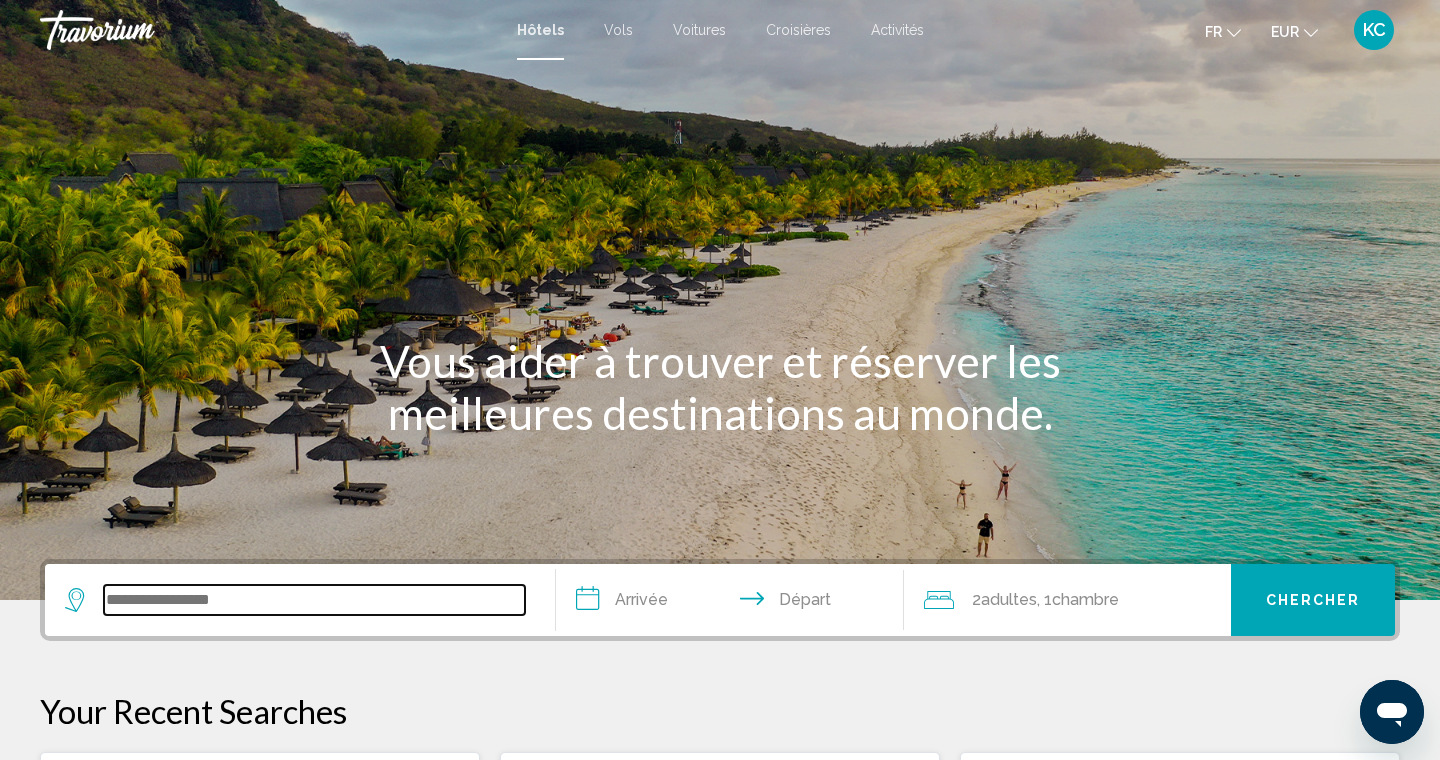 click at bounding box center [314, 600] 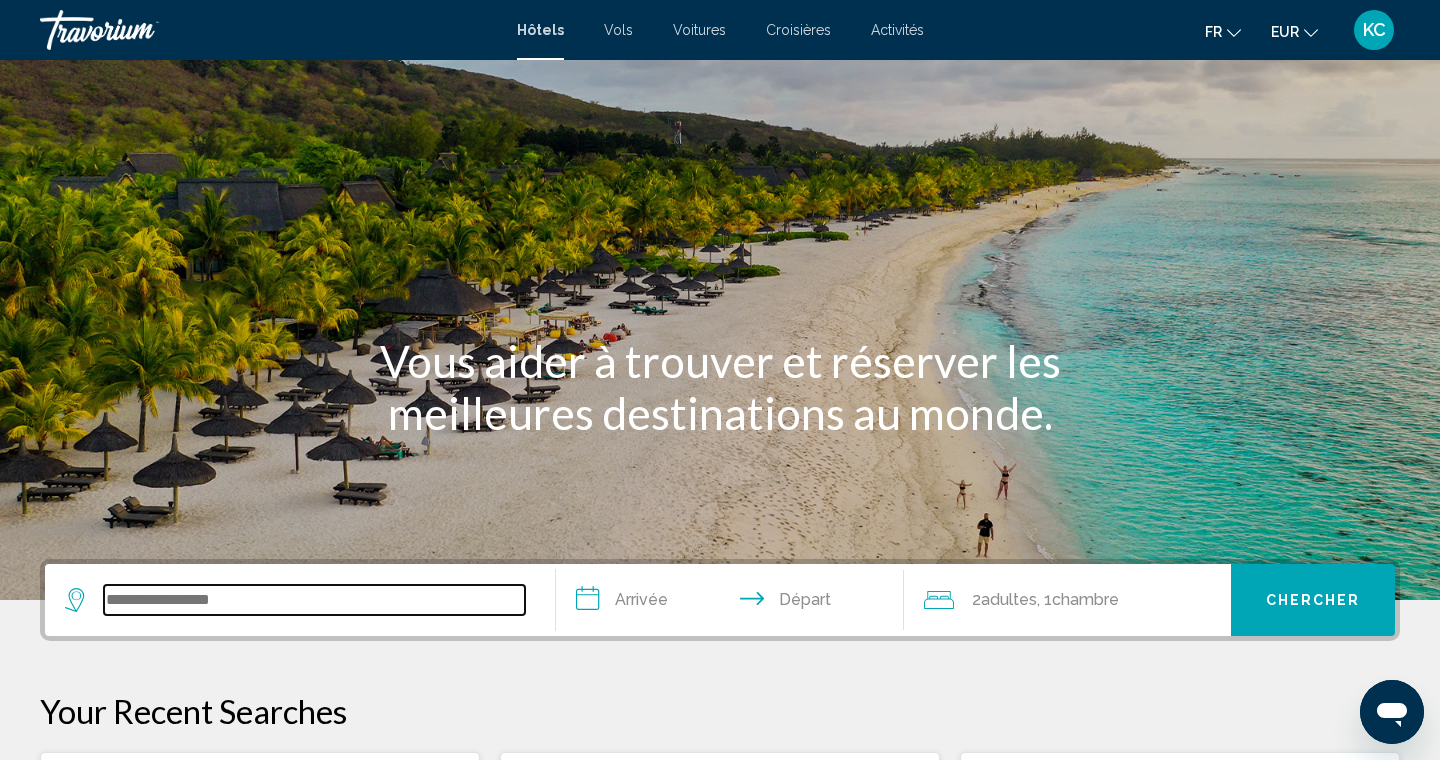 scroll, scrollTop: 494, scrollLeft: 0, axis: vertical 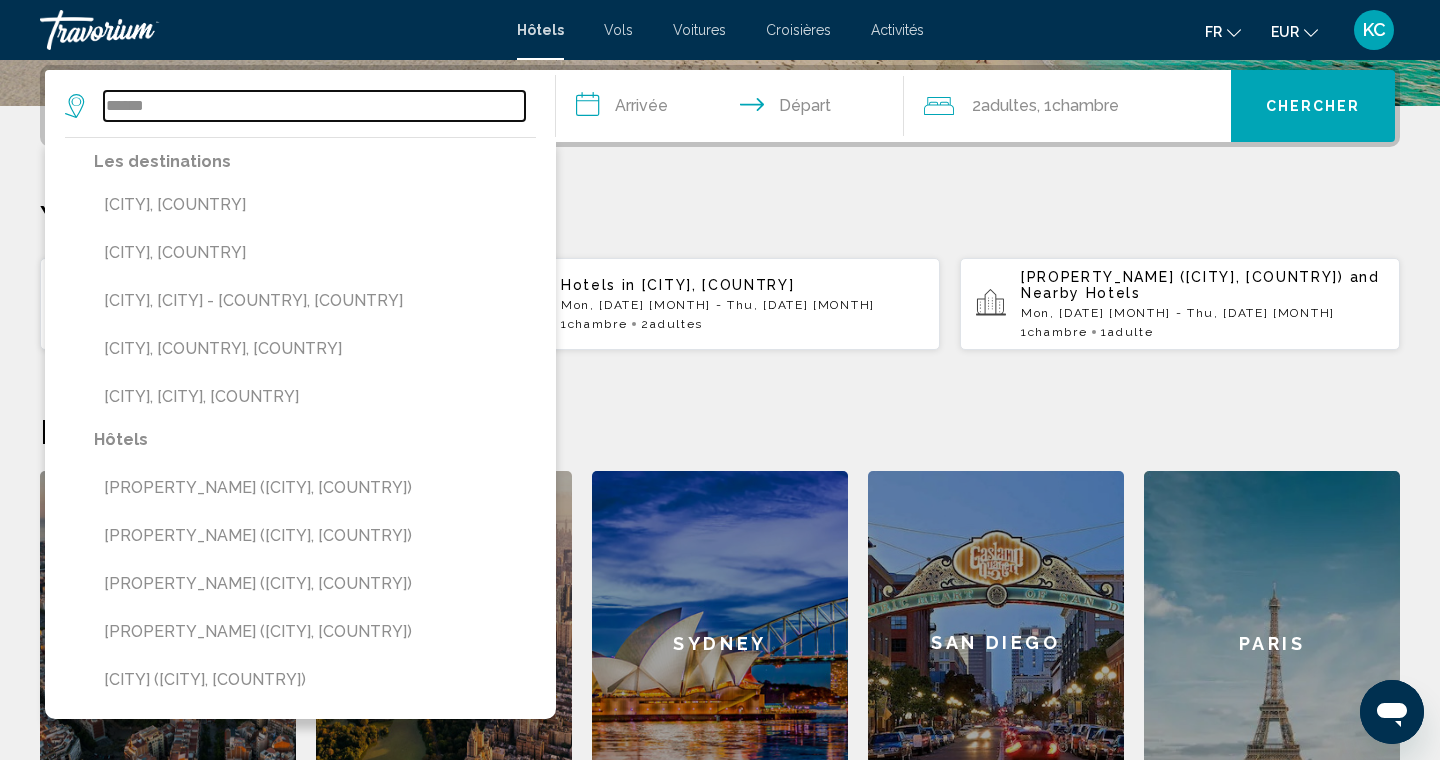 type on "******" 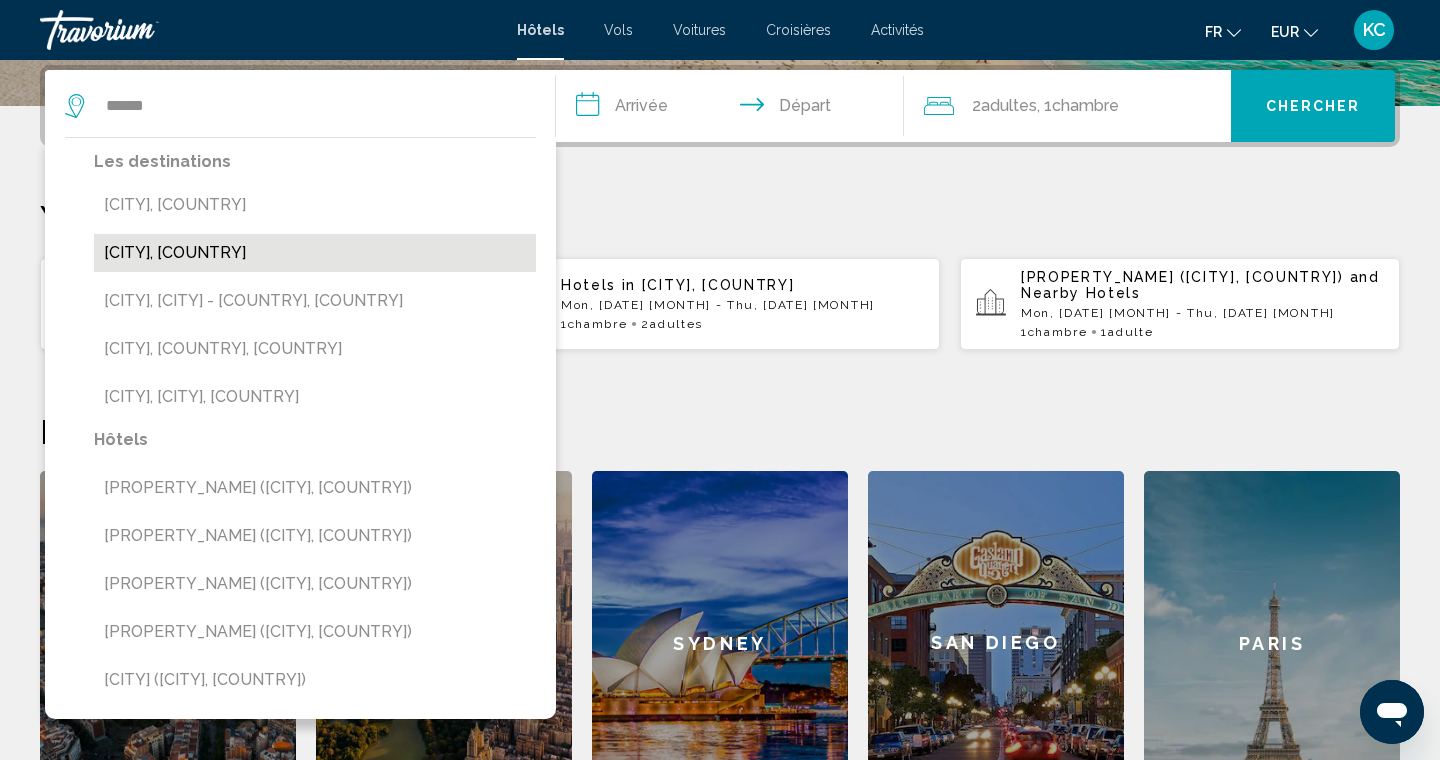 drag, startPoint x: 212, startPoint y: 602, endPoint x: 237, endPoint y: 266, distance: 336.92877 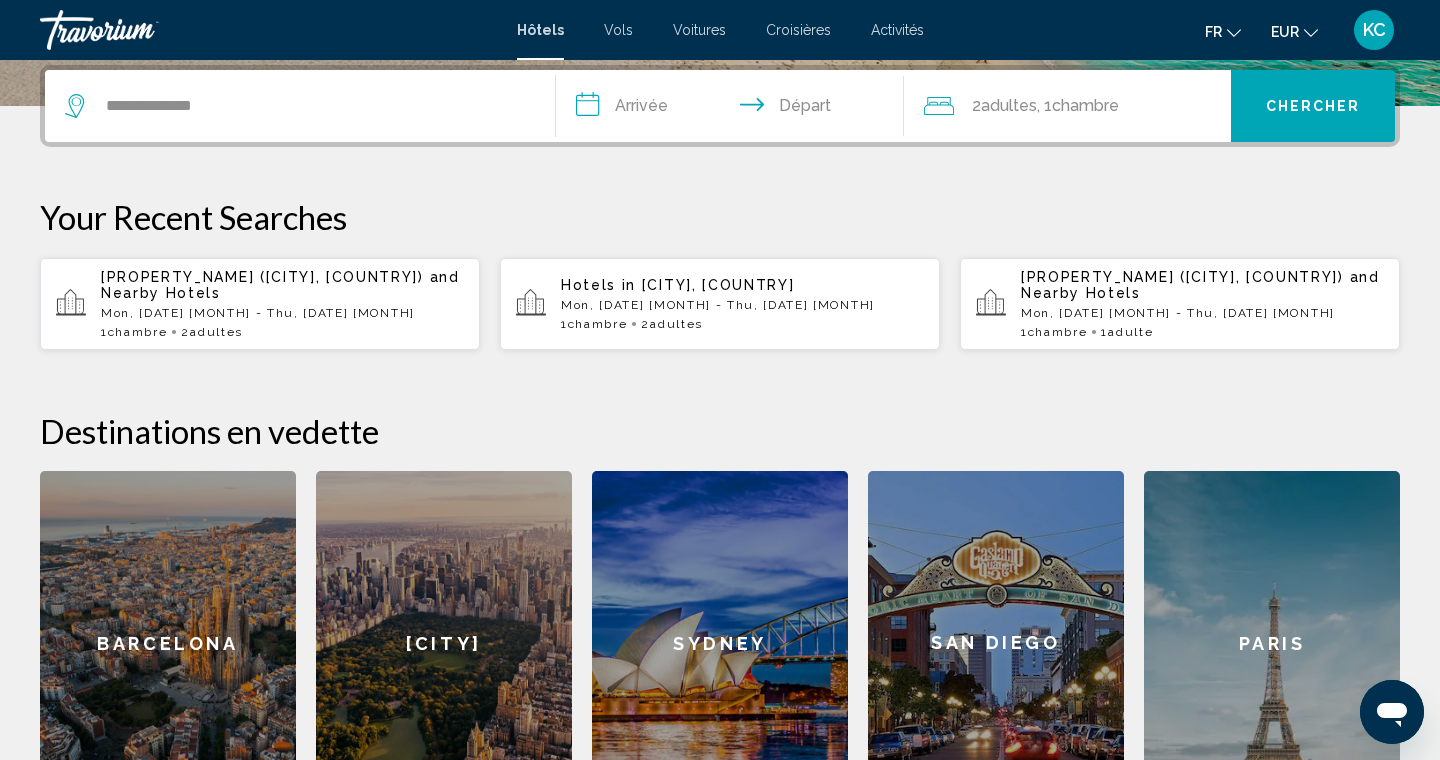 click on "**********" at bounding box center [734, 109] 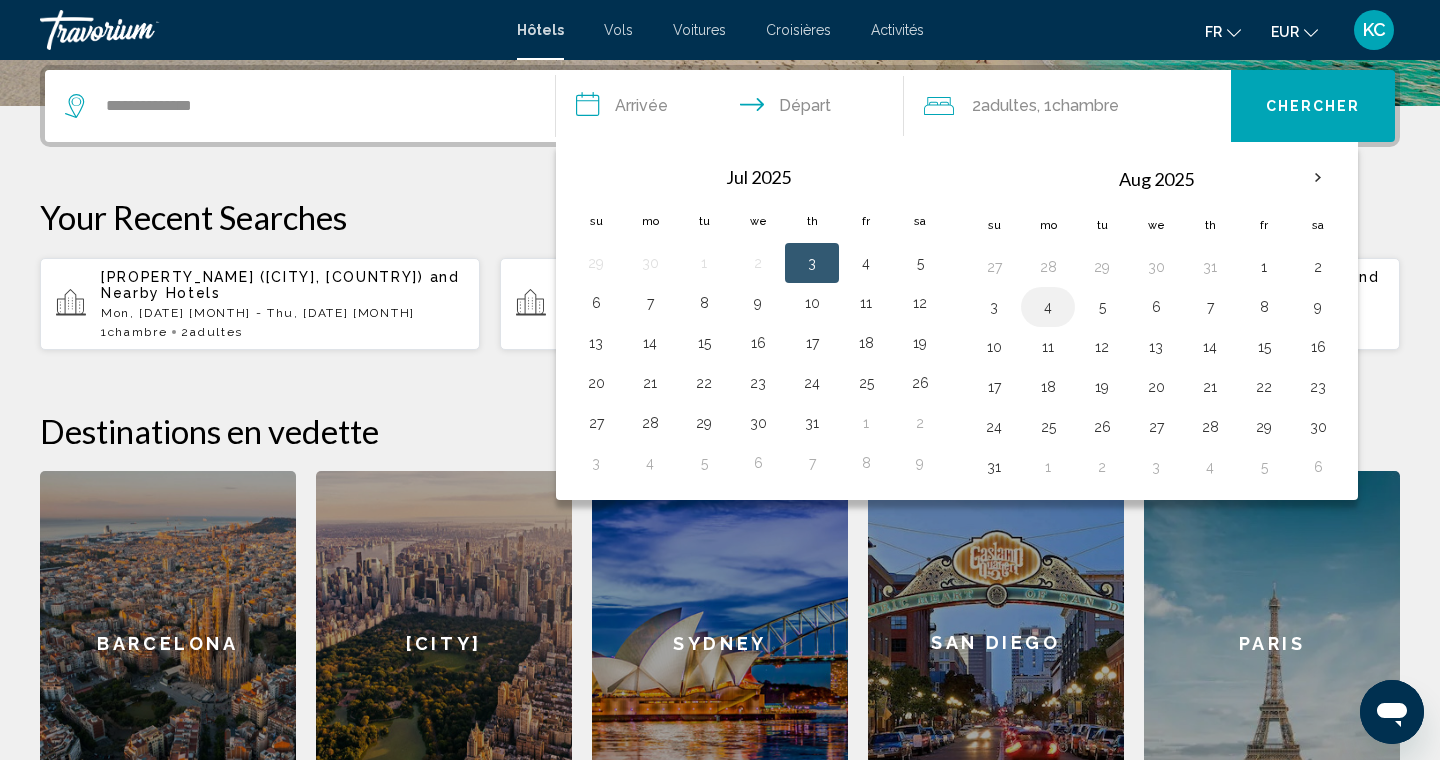 click on "4" at bounding box center [1048, 307] 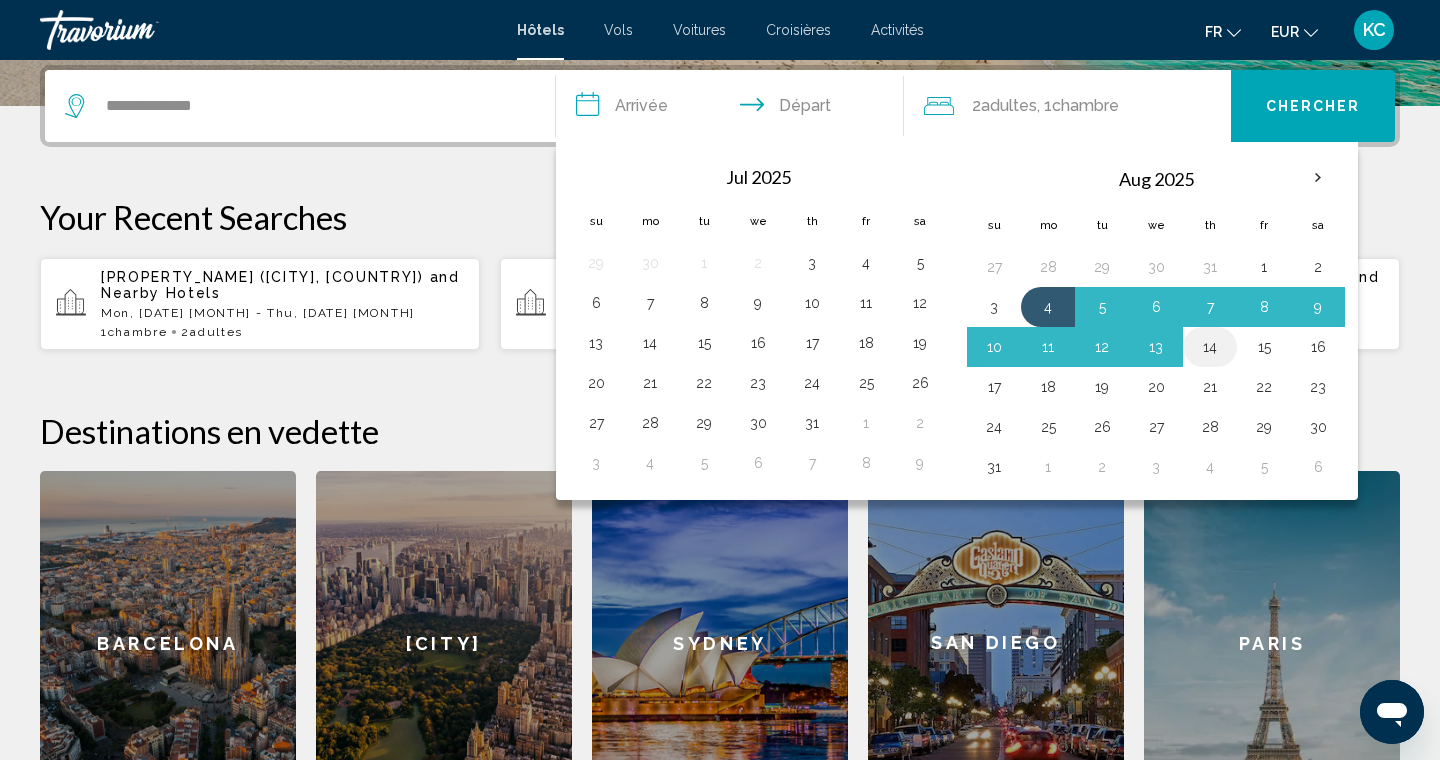 click on "14" at bounding box center (1210, 347) 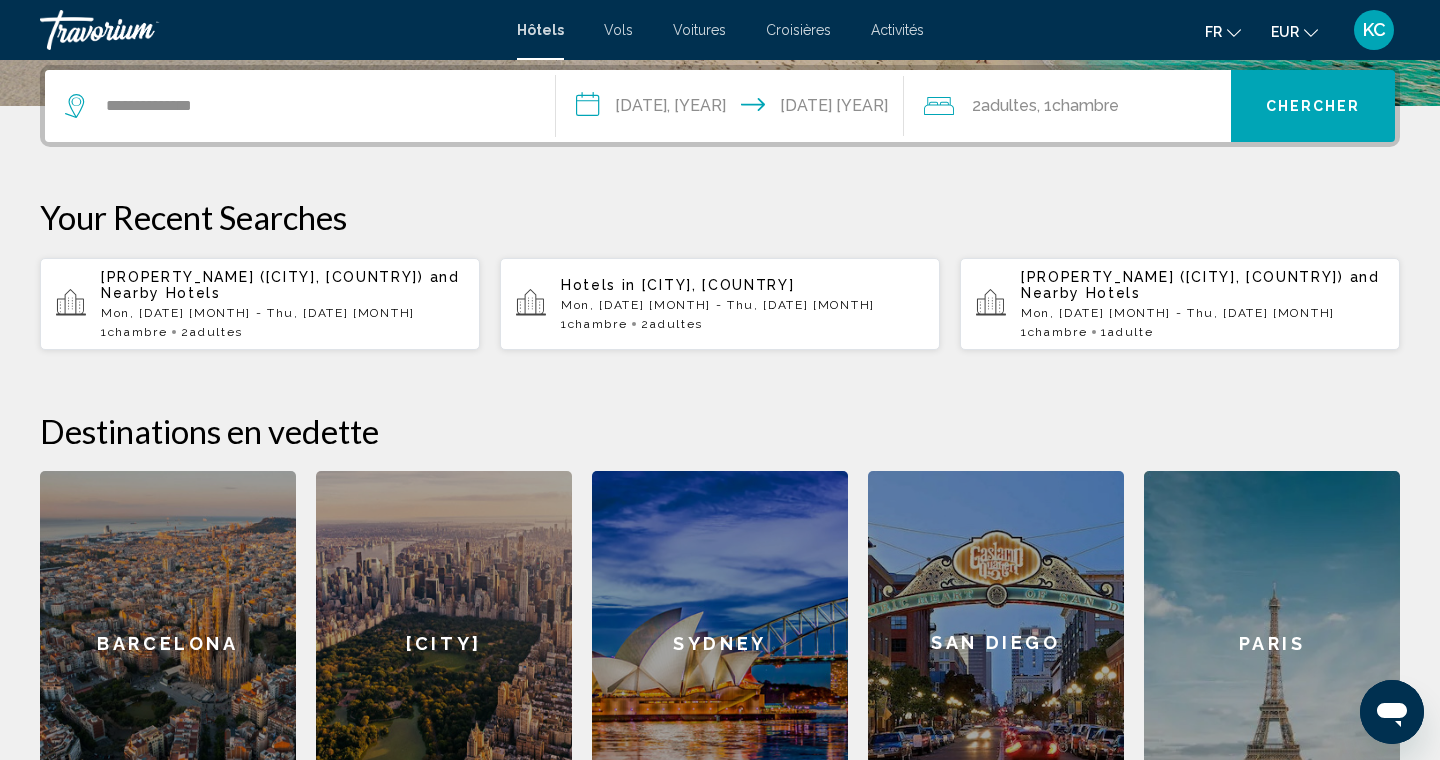 click on "2  Adulte Adultes , 1  Chambre pièces" at bounding box center [1078, 106] 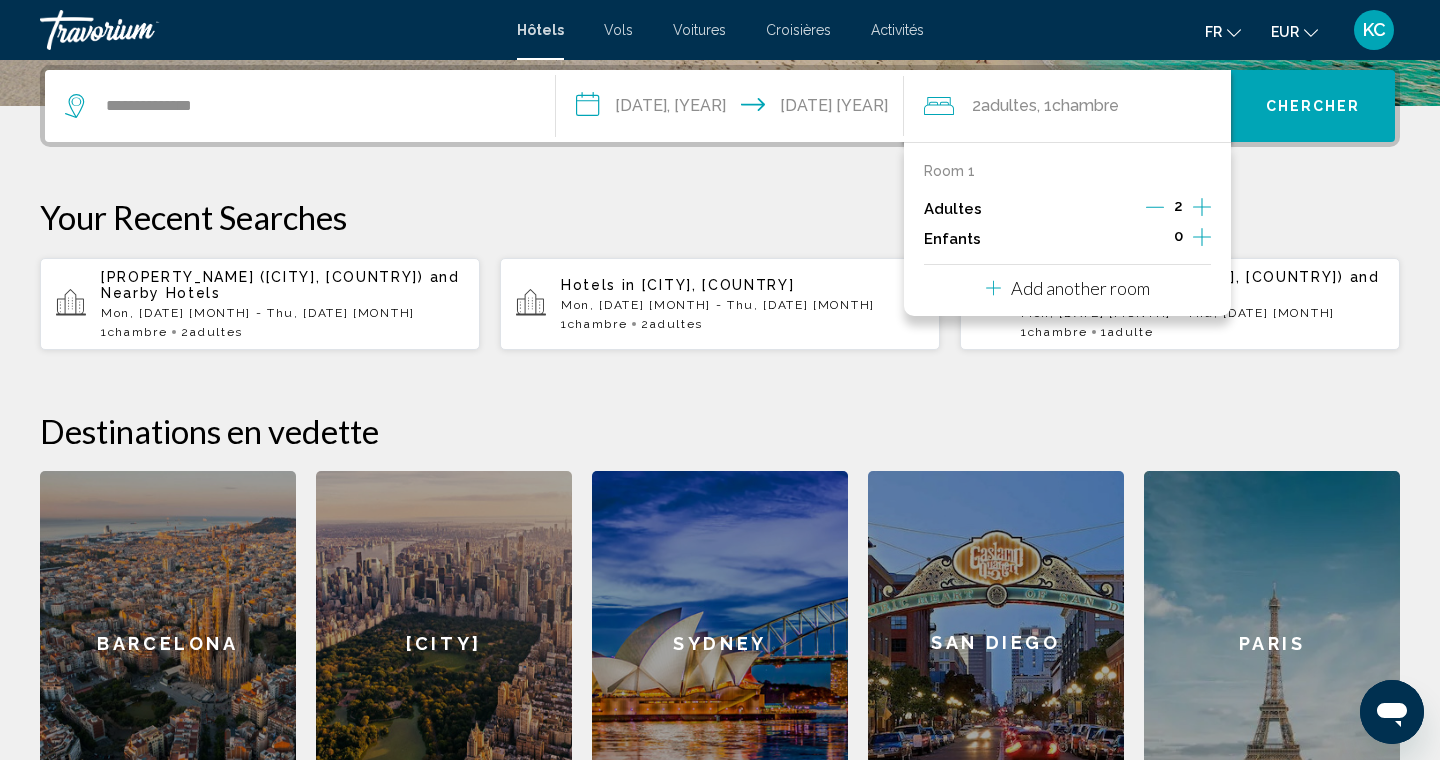 click at bounding box center [1202, 207] 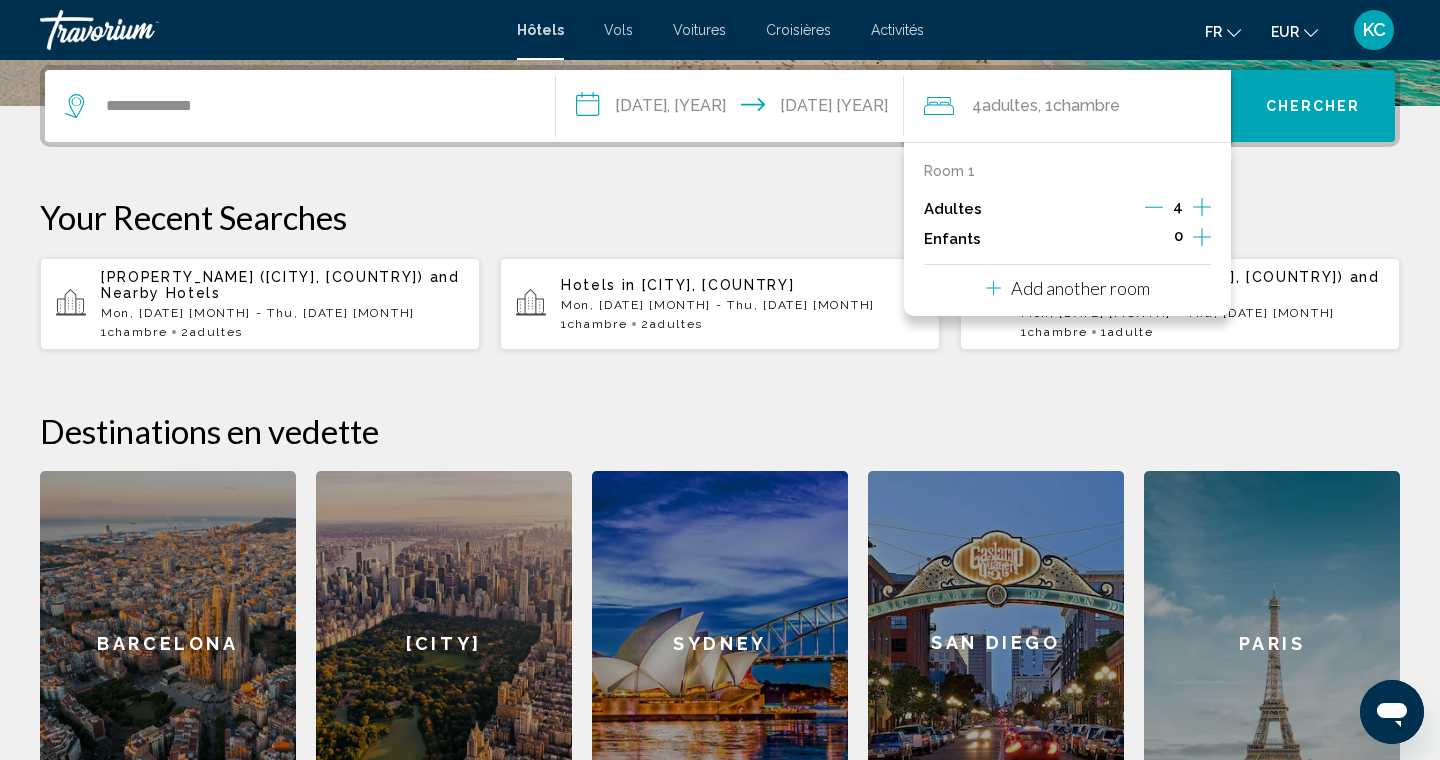 click at bounding box center (1202, 207) 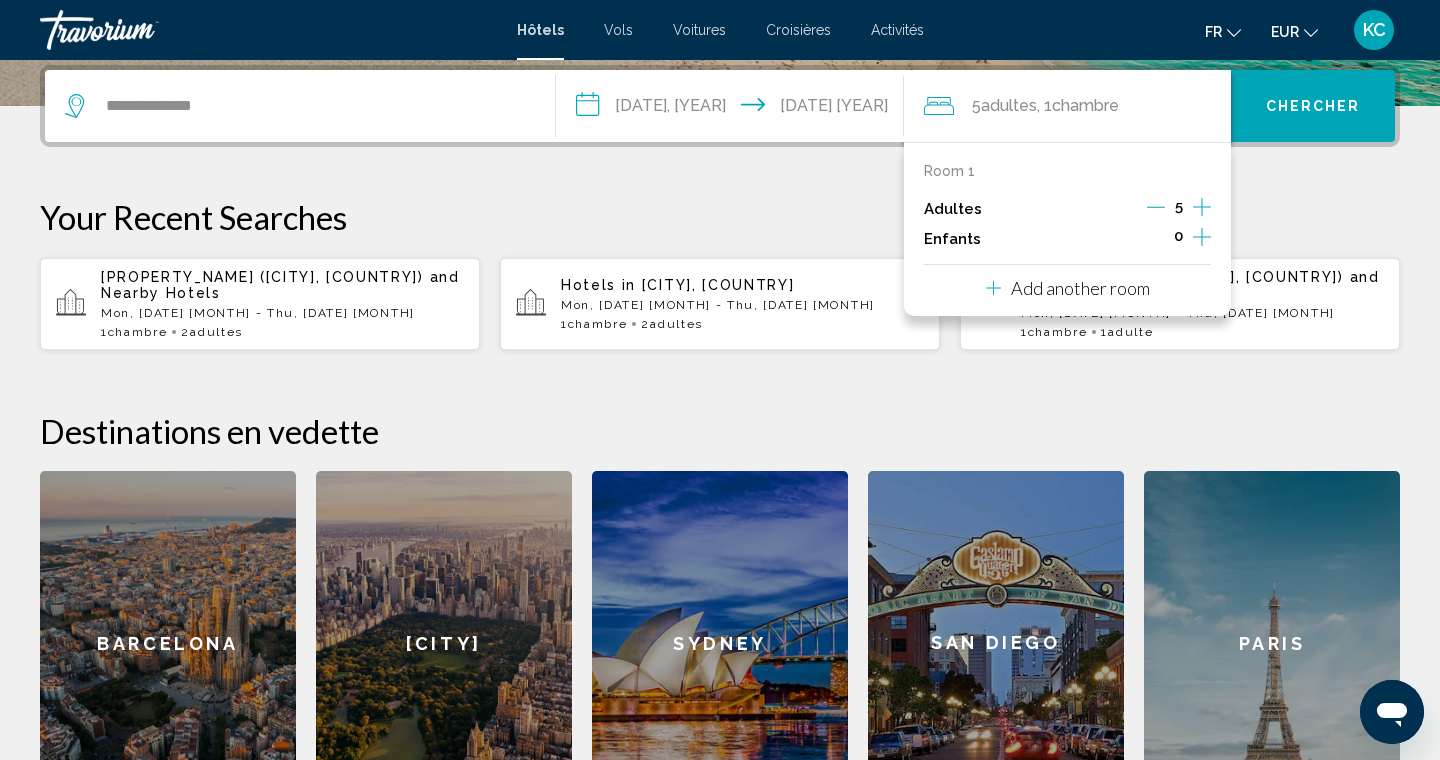 click at bounding box center [1202, 207] 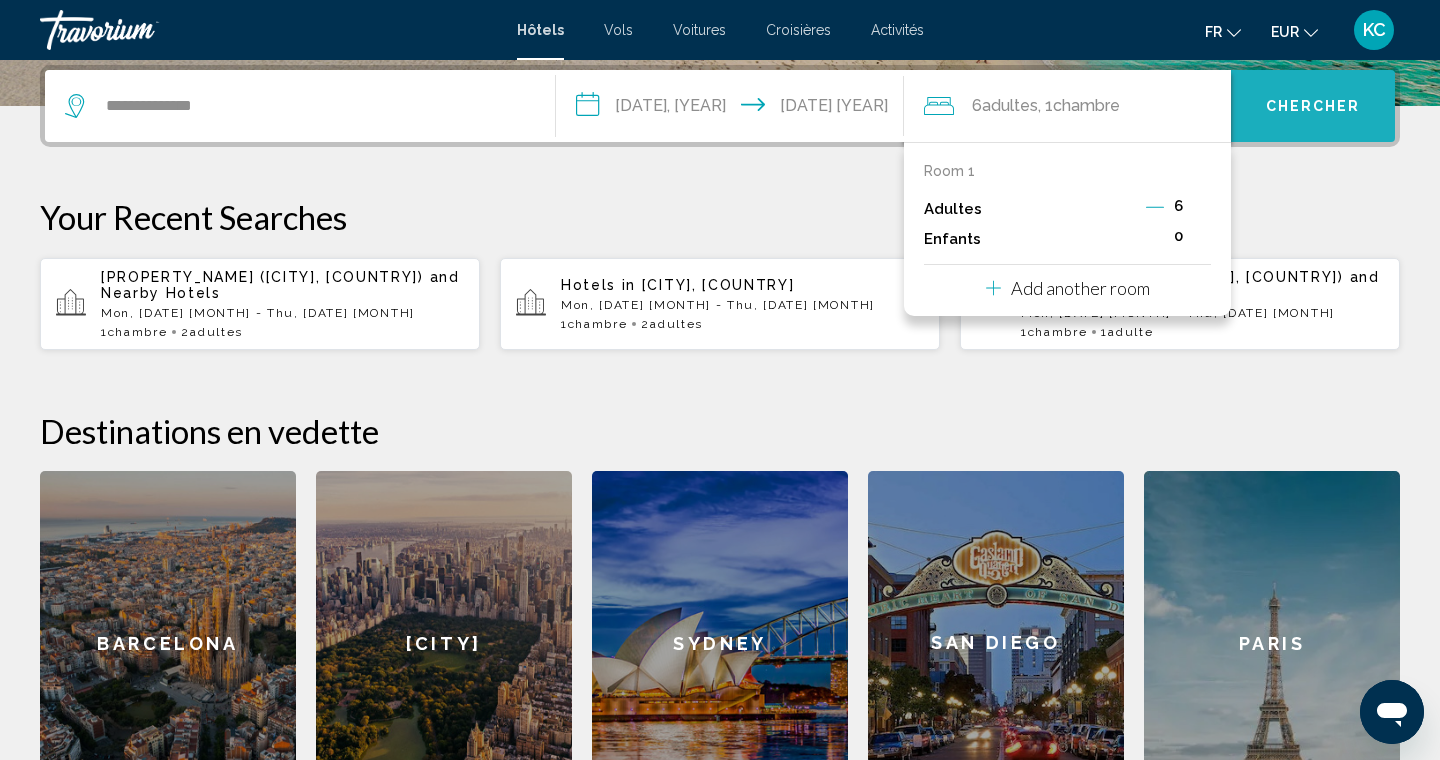 click on "Chercher" at bounding box center [1313, 106] 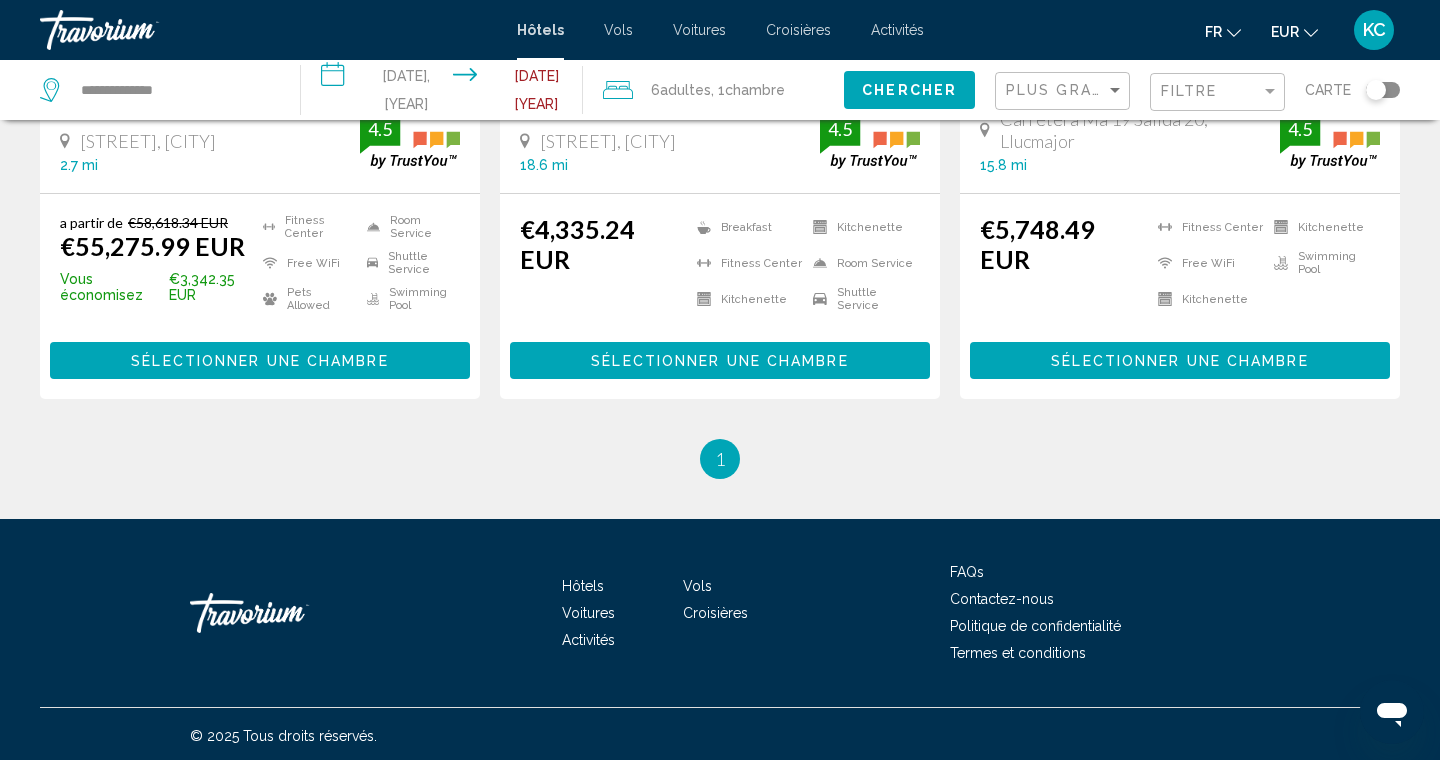 scroll, scrollTop: 0, scrollLeft: 0, axis: both 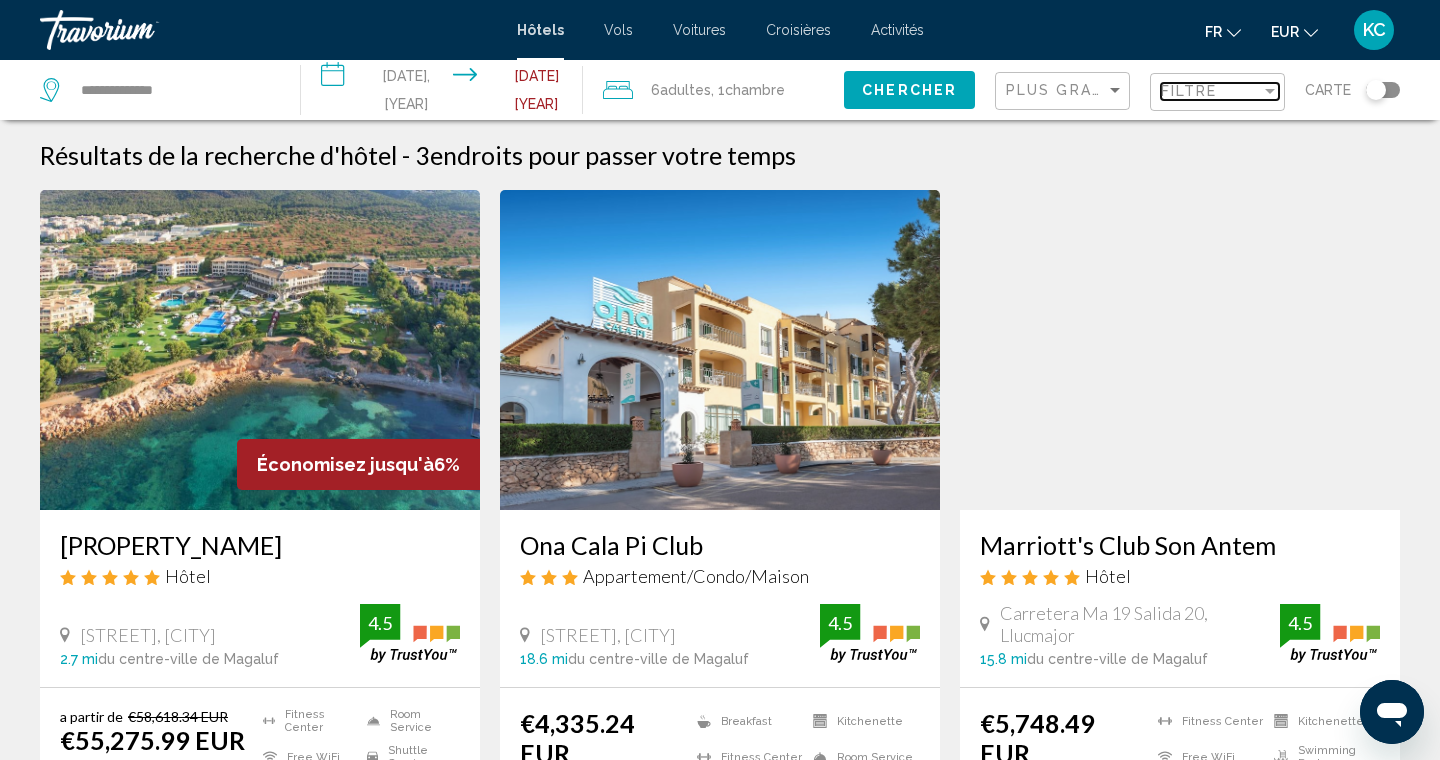 click on "Filtre" at bounding box center (1189, 91) 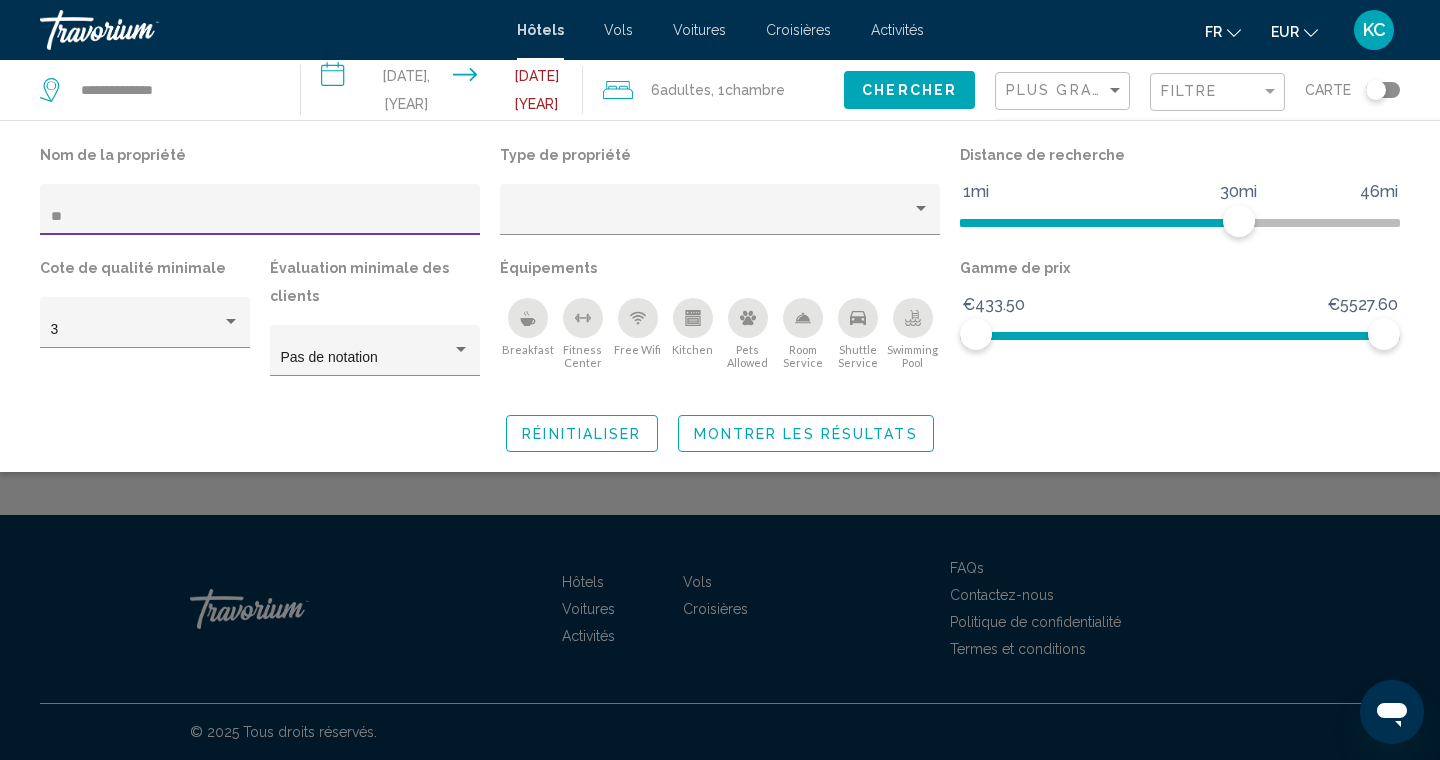 type on "**" 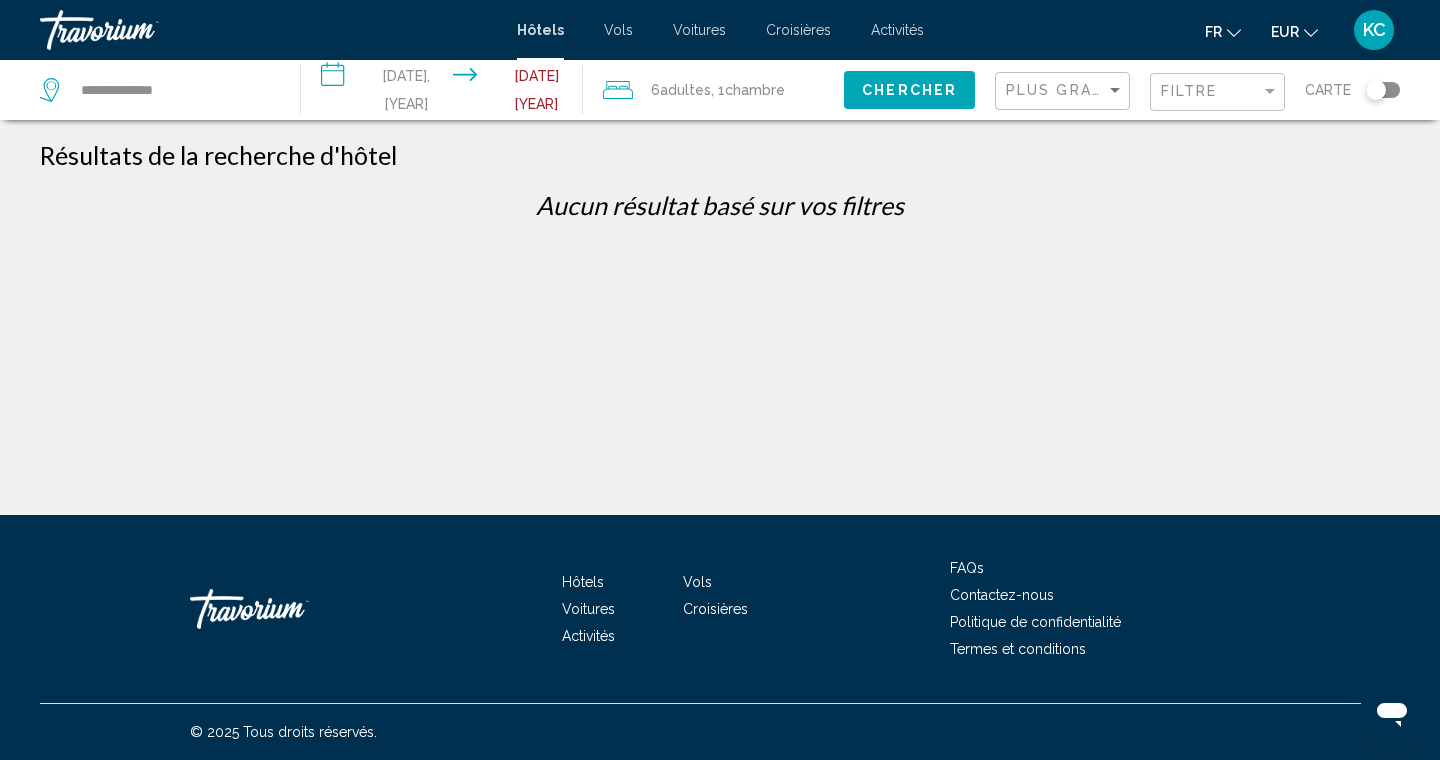 click on "Filtre" at bounding box center [1220, 92] 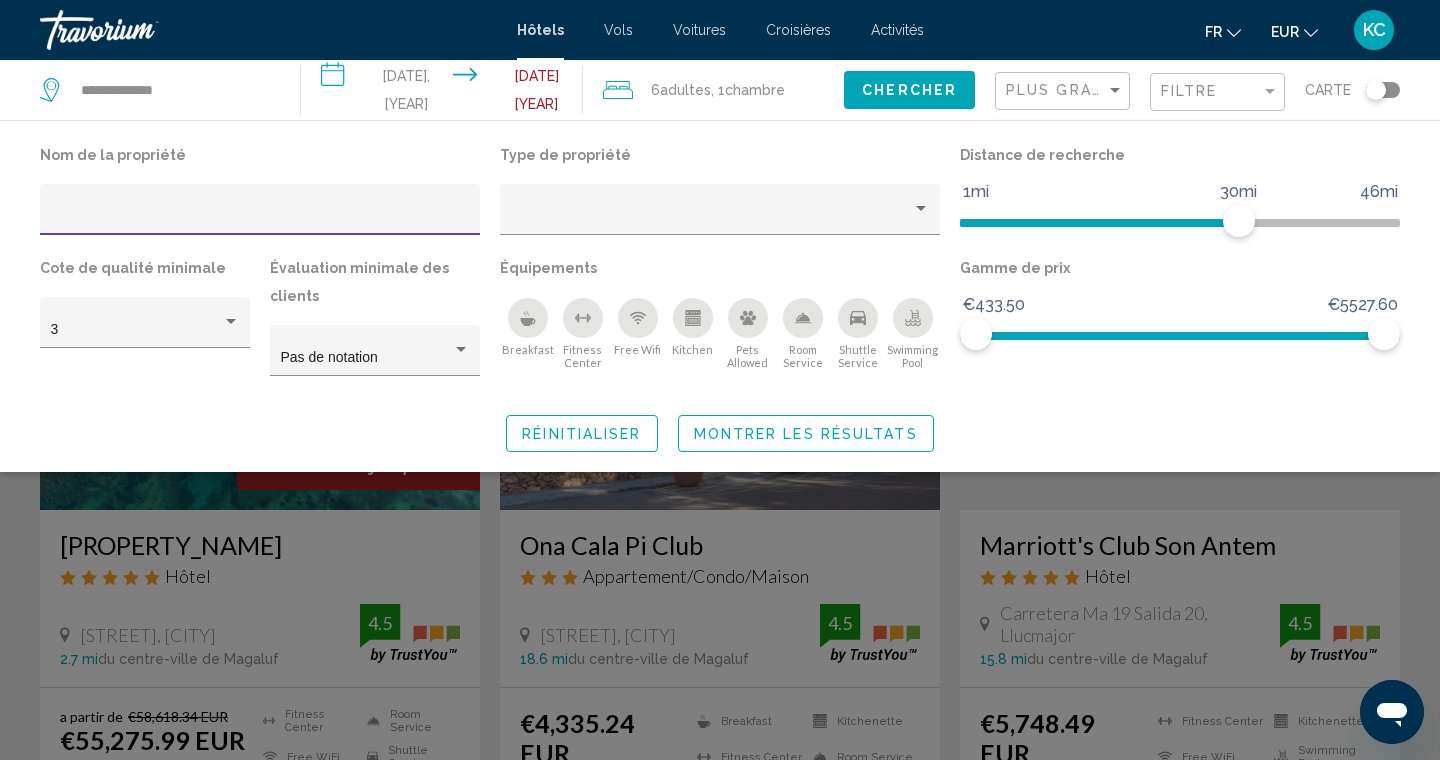 type 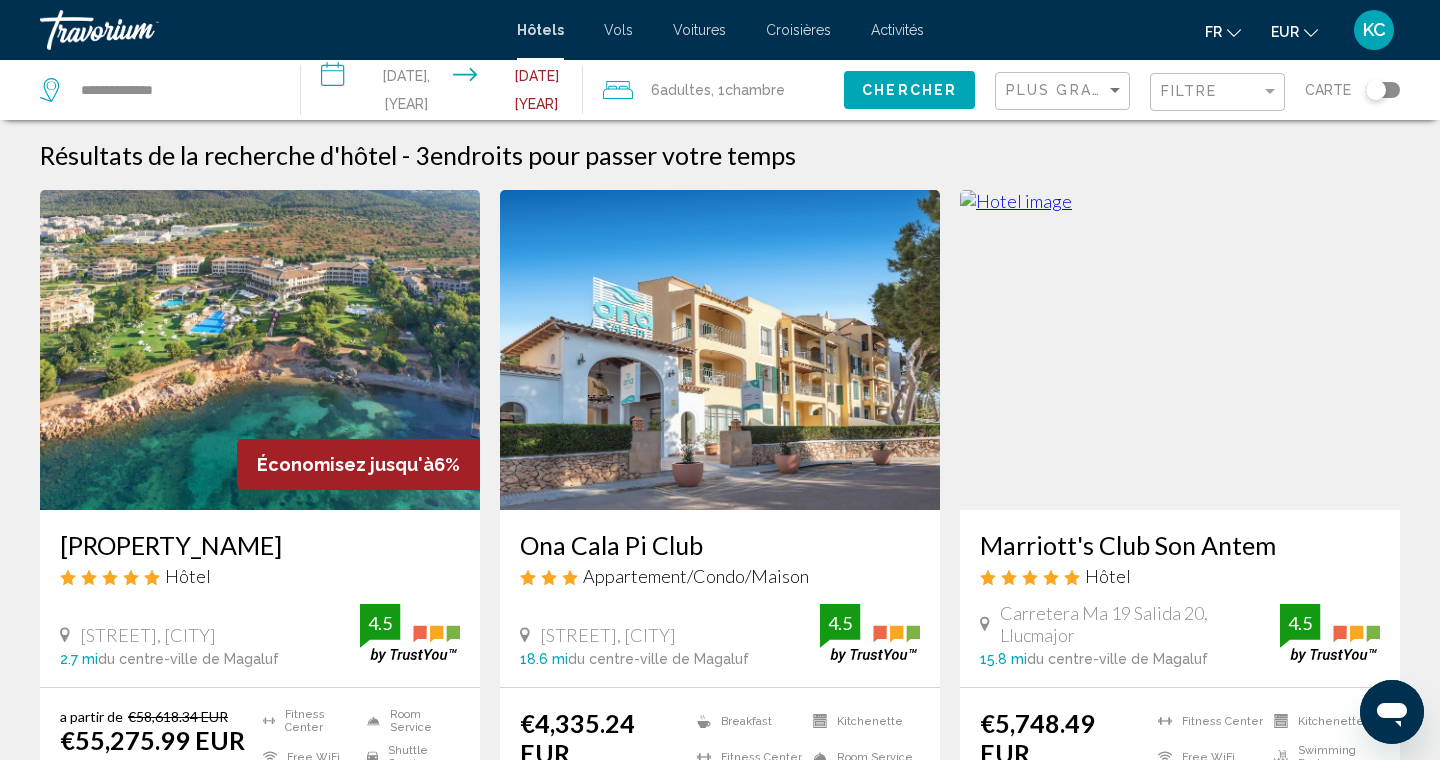 scroll, scrollTop: 0, scrollLeft: 0, axis: both 